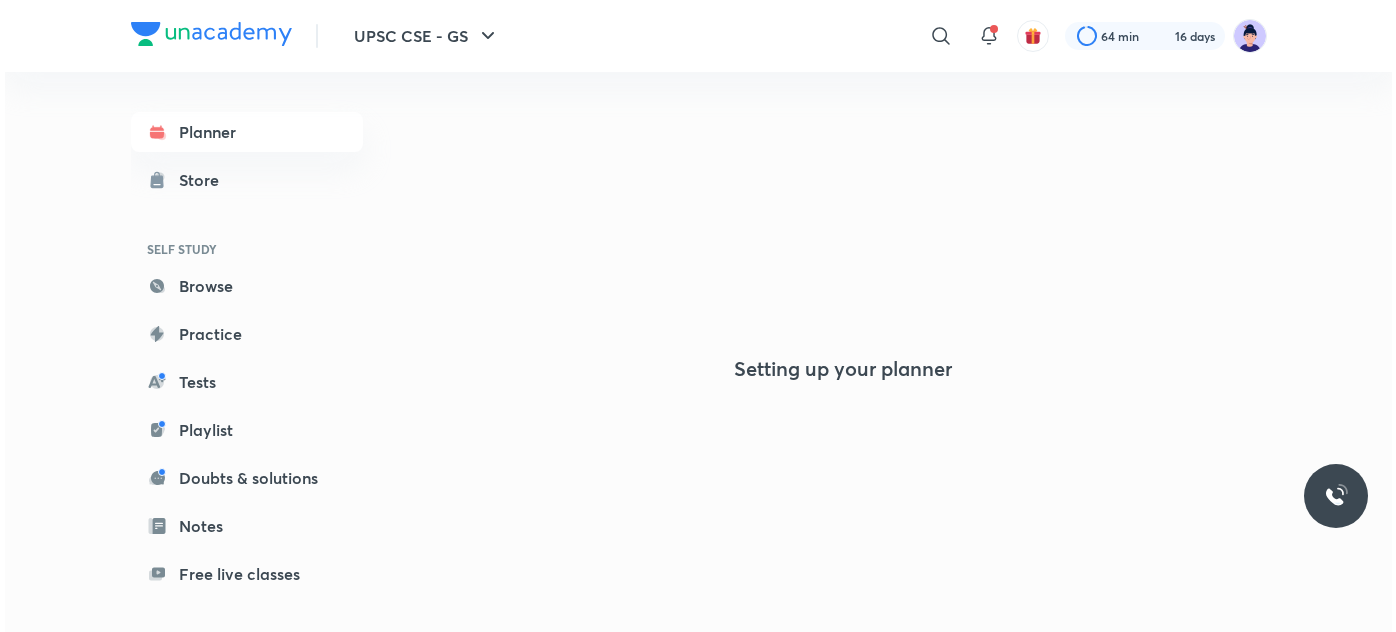scroll, scrollTop: 0, scrollLeft: 0, axis: both 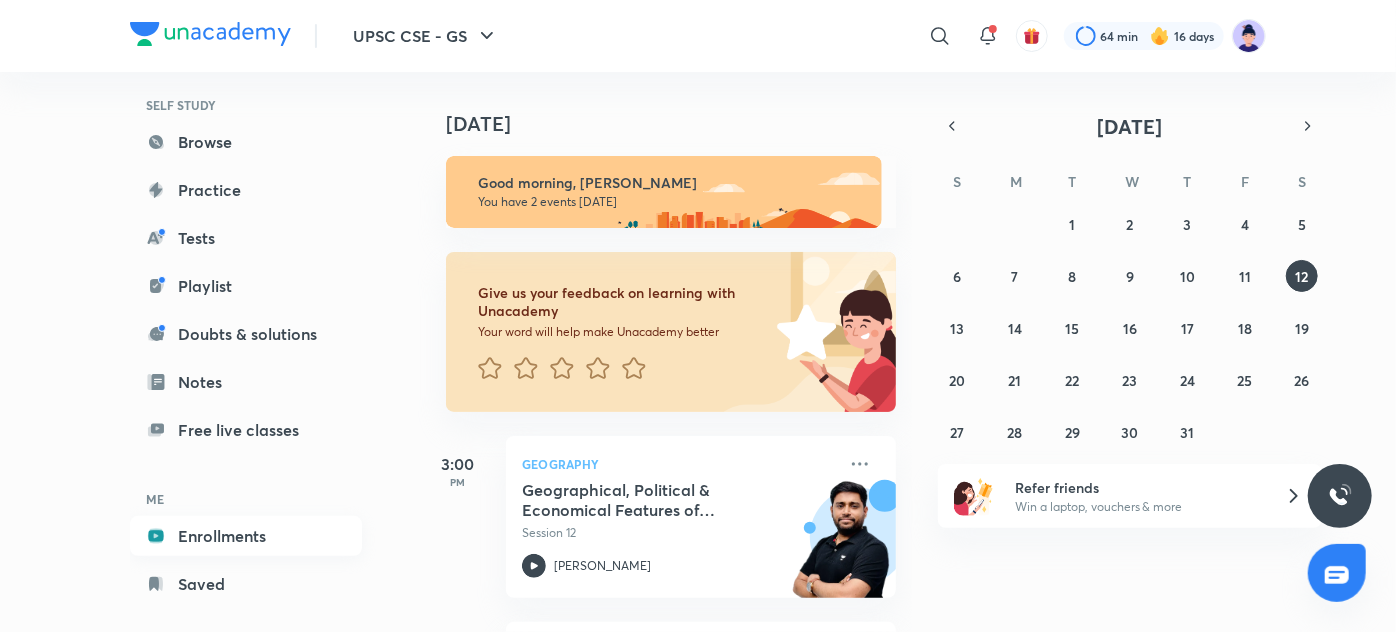 click on "Enrollments" at bounding box center [246, 536] 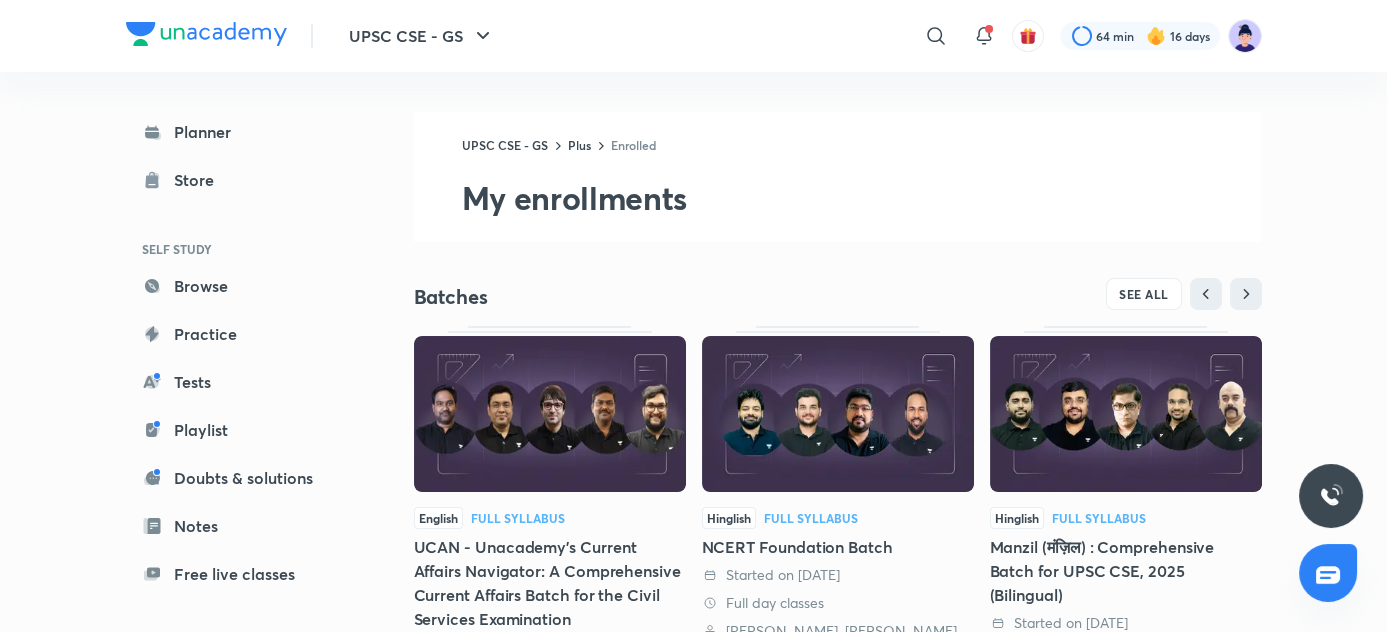 scroll, scrollTop: 586, scrollLeft: 0, axis: vertical 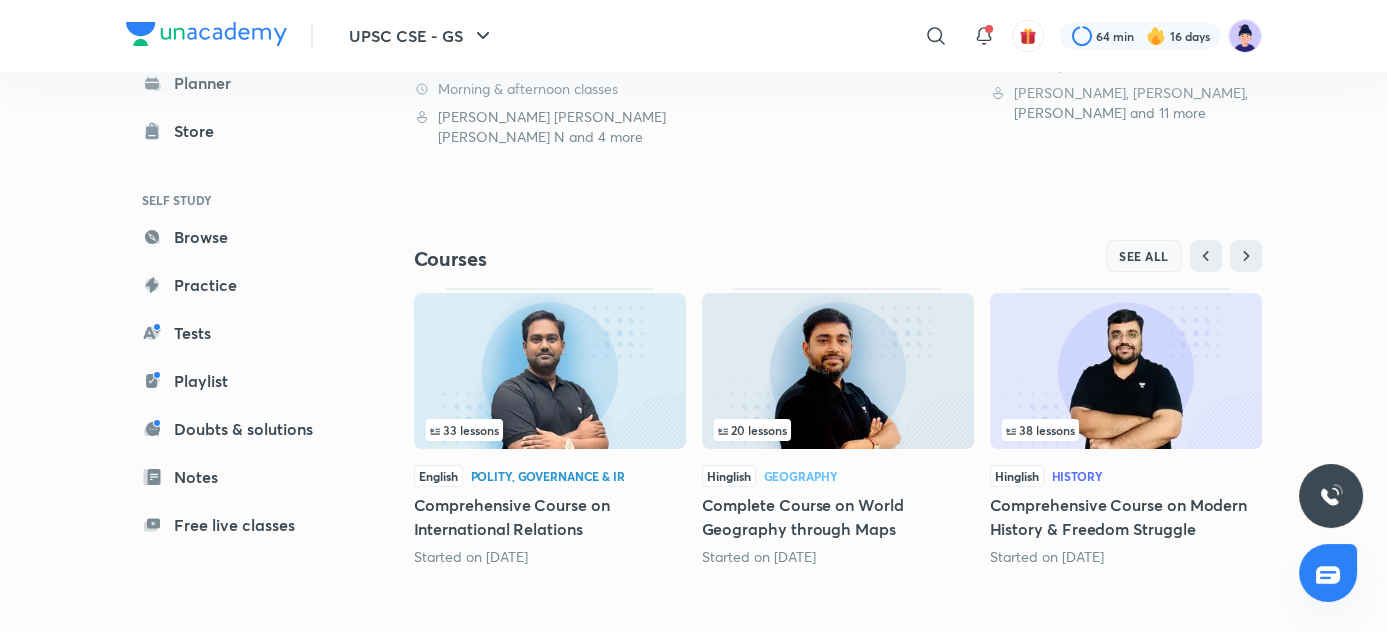 click on "SEE ALL" at bounding box center (1144, 256) 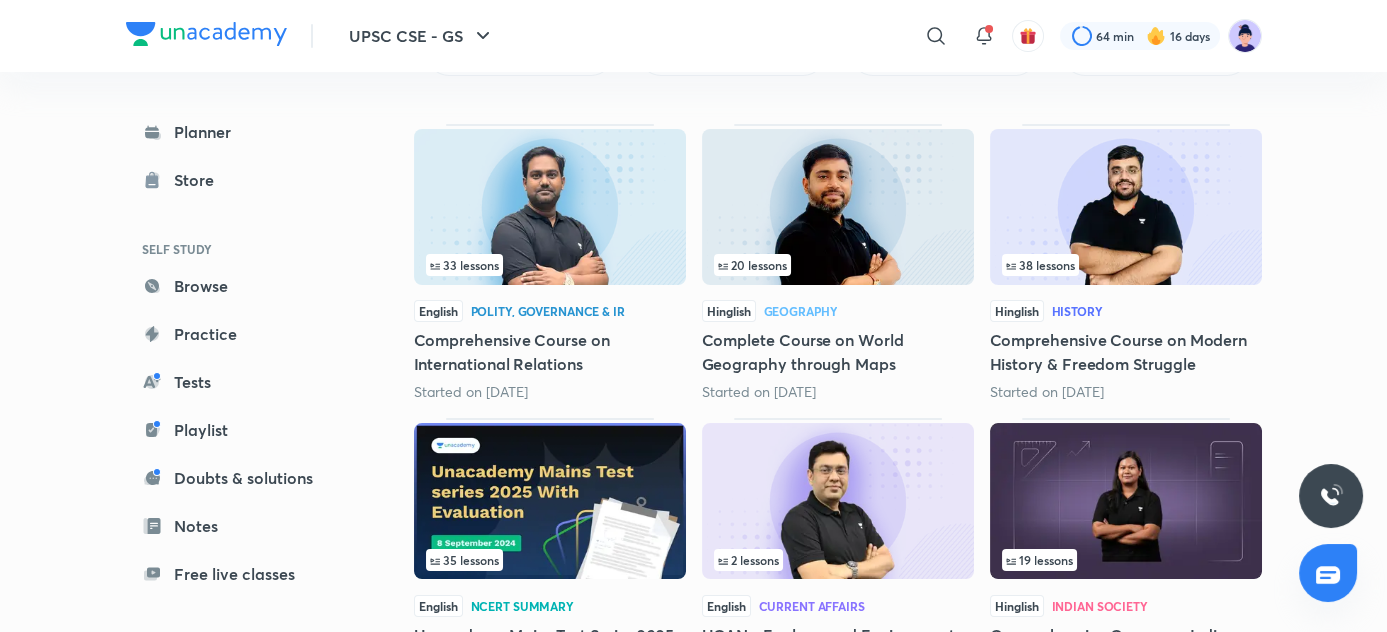 scroll, scrollTop: 261, scrollLeft: 0, axis: vertical 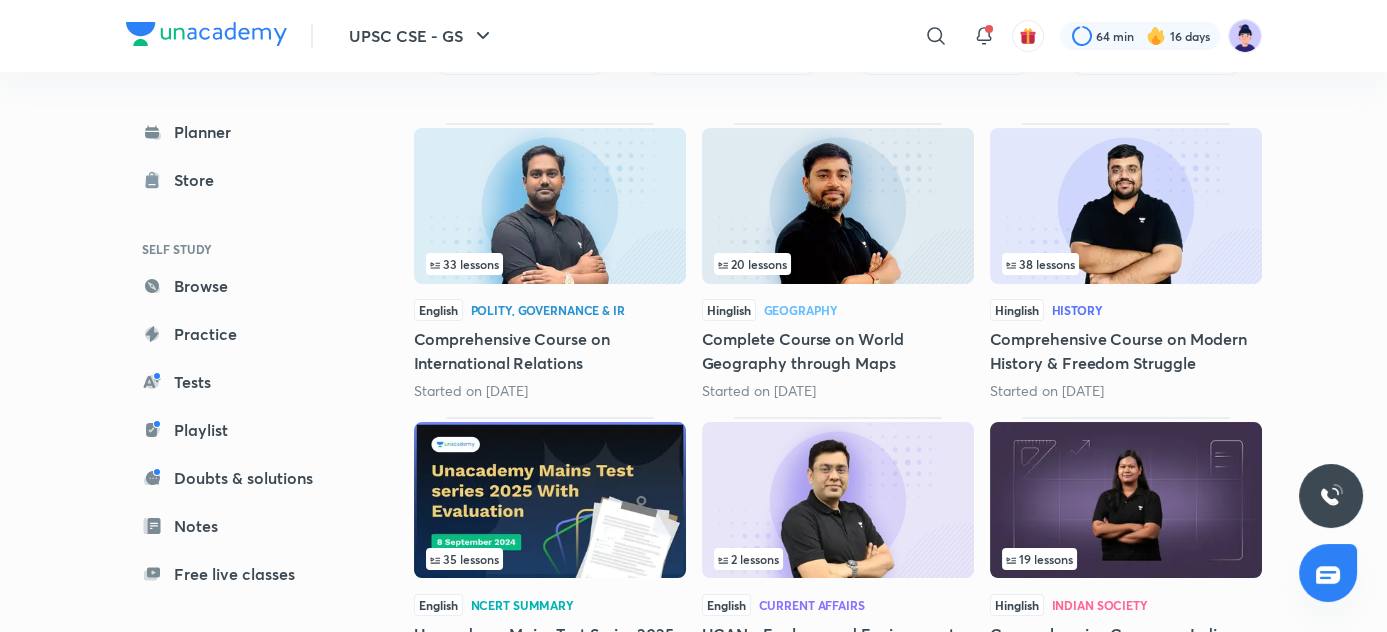 click on "Comprehensive Course on International Relations" at bounding box center [550, 351] 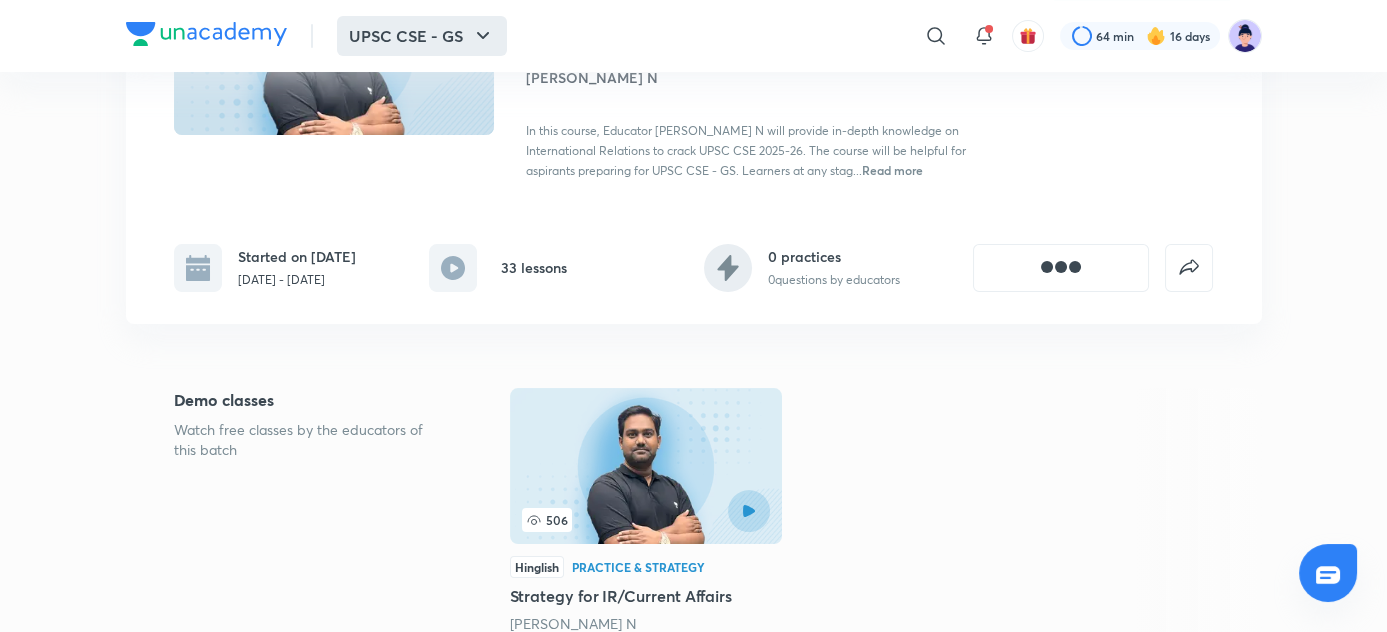 scroll, scrollTop: 0, scrollLeft: 0, axis: both 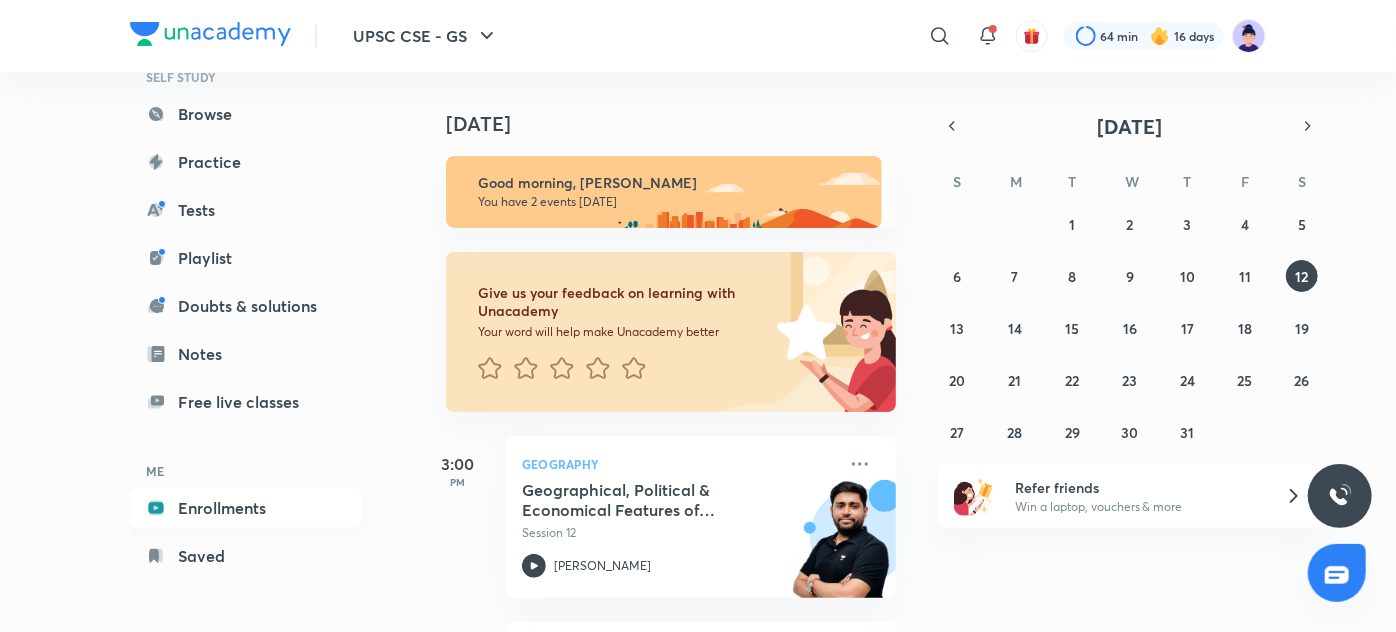 click on "Enrollments" at bounding box center [246, 508] 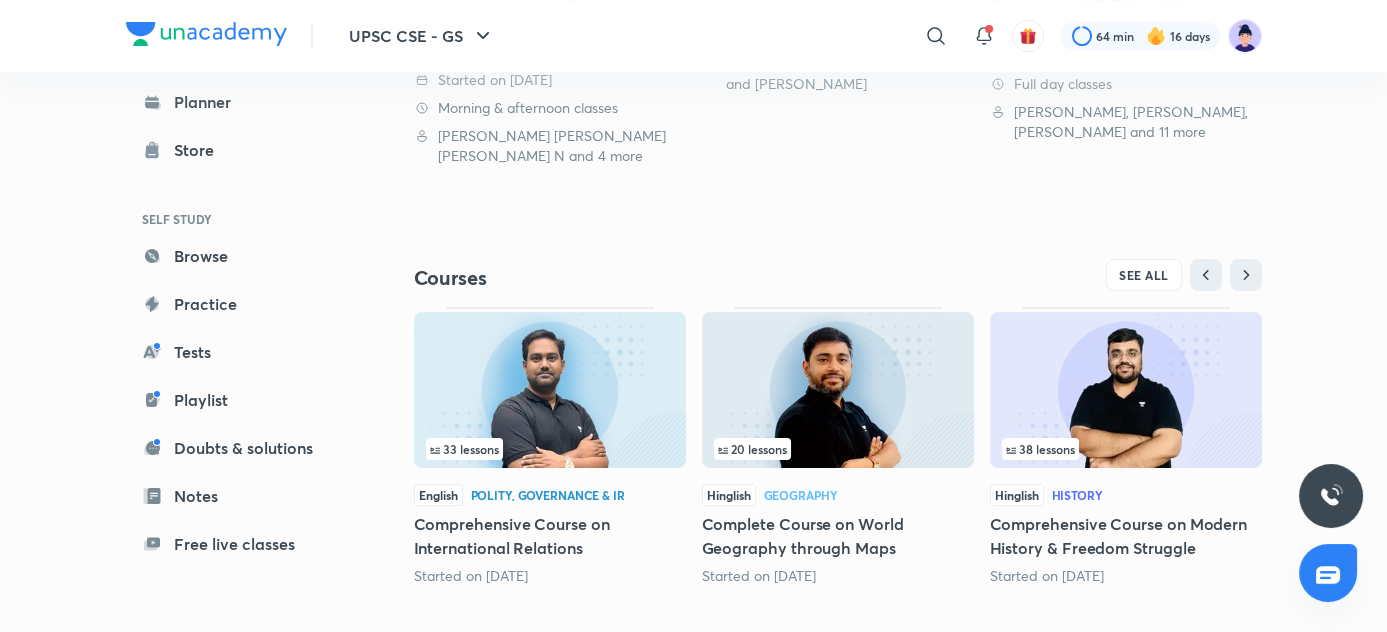 scroll, scrollTop: 586, scrollLeft: 0, axis: vertical 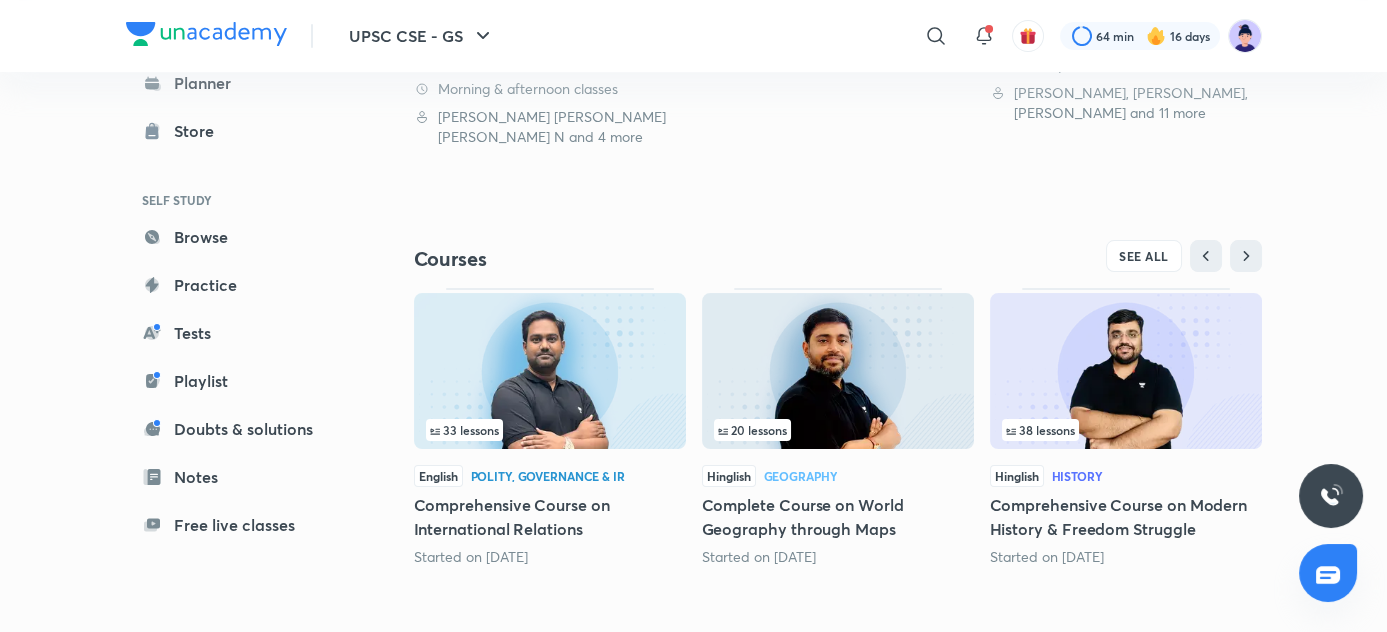 click on "Complete Course on World Geography through Maps" at bounding box center (838, 517) 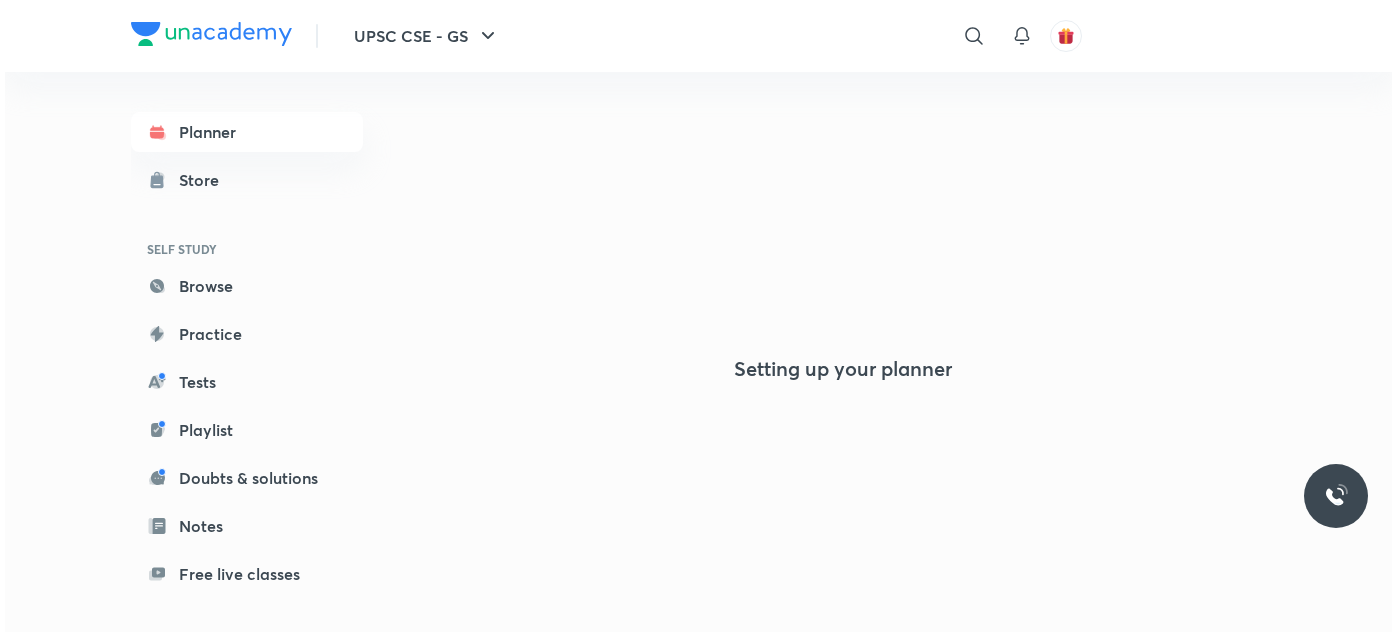 scroll, scrollTop: 0, scrollLeft: 0, axis: both 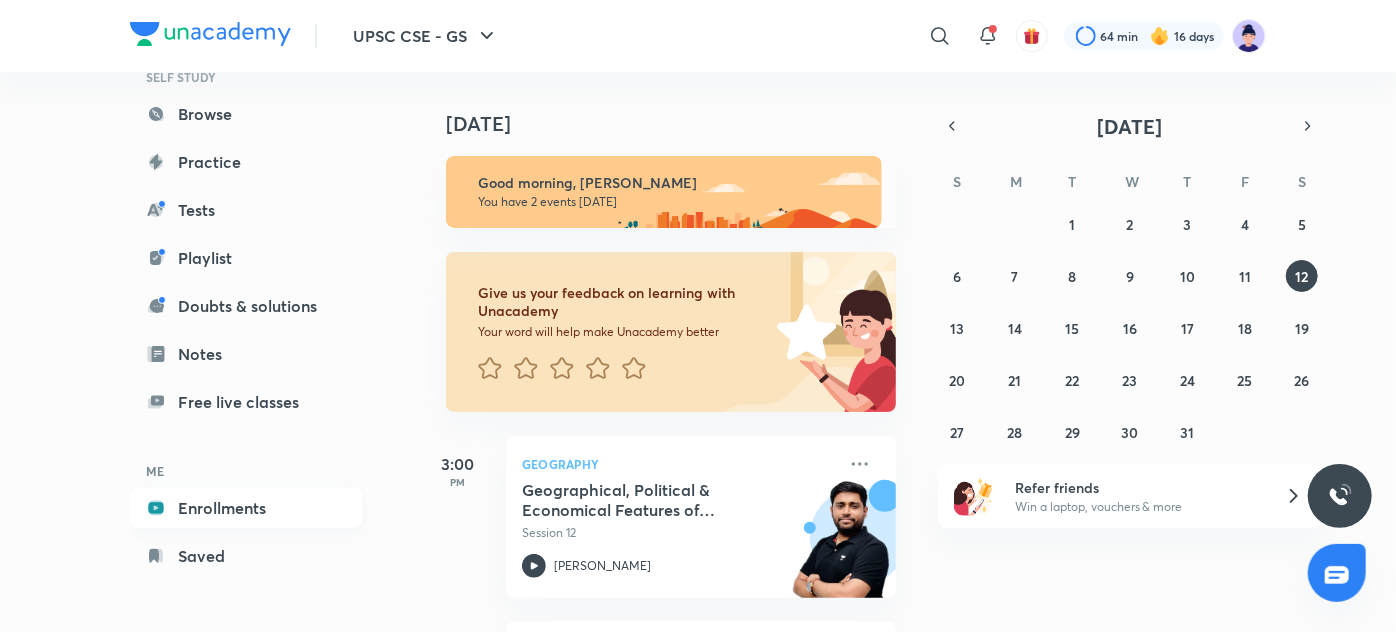 click on "Enrollments" at bounding box center (246, 508) 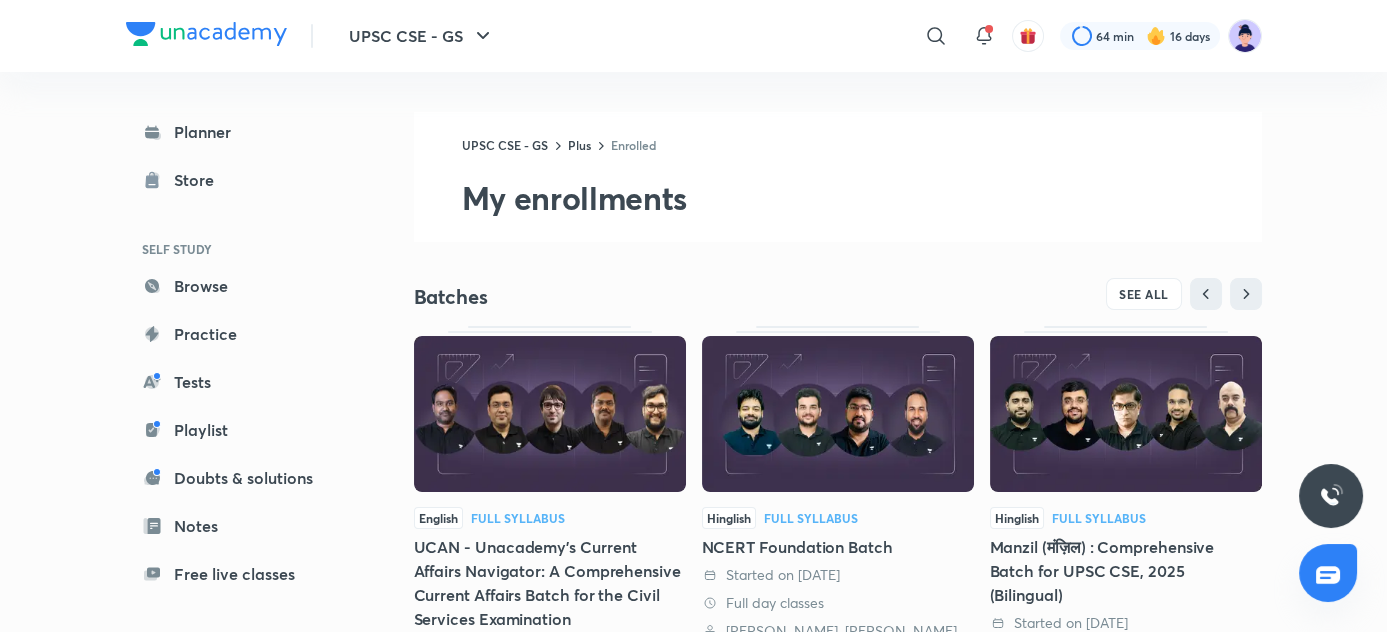 scroll, scrollTop: 487, scrollLeft: 0, axis: vertical 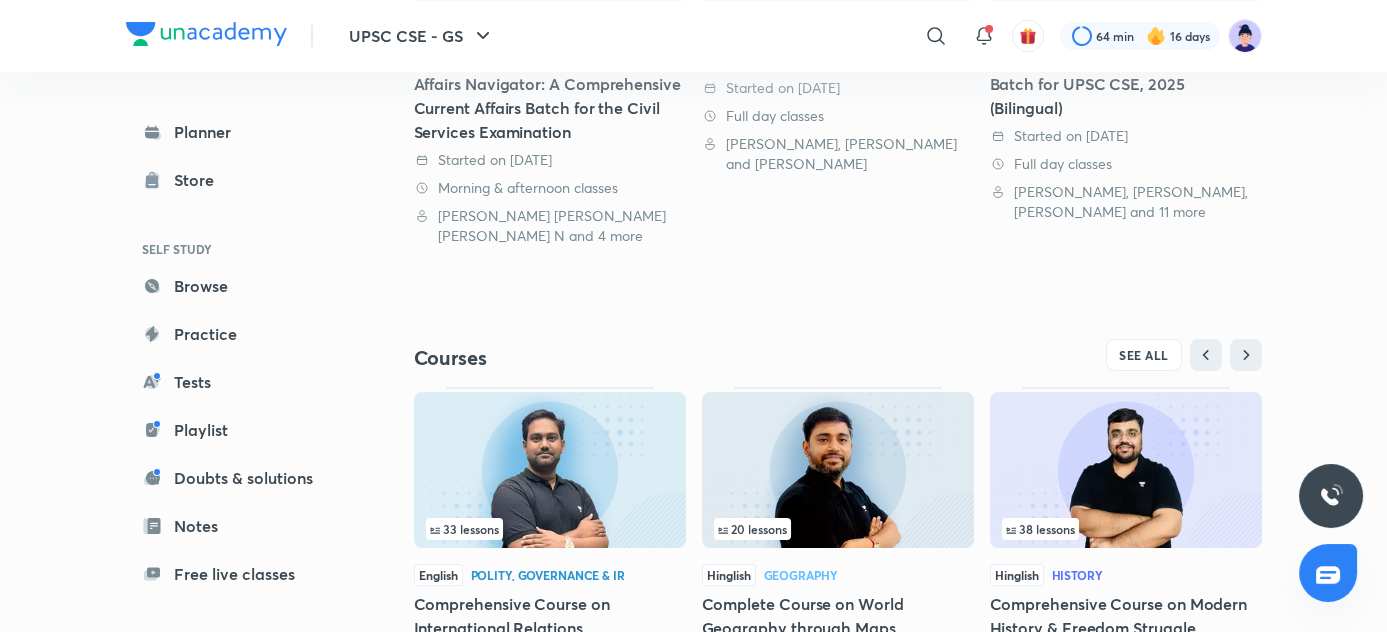 click on "Comprehensive Course on Modern History & Freedom Struggle" at bounding box center [1126, 616] 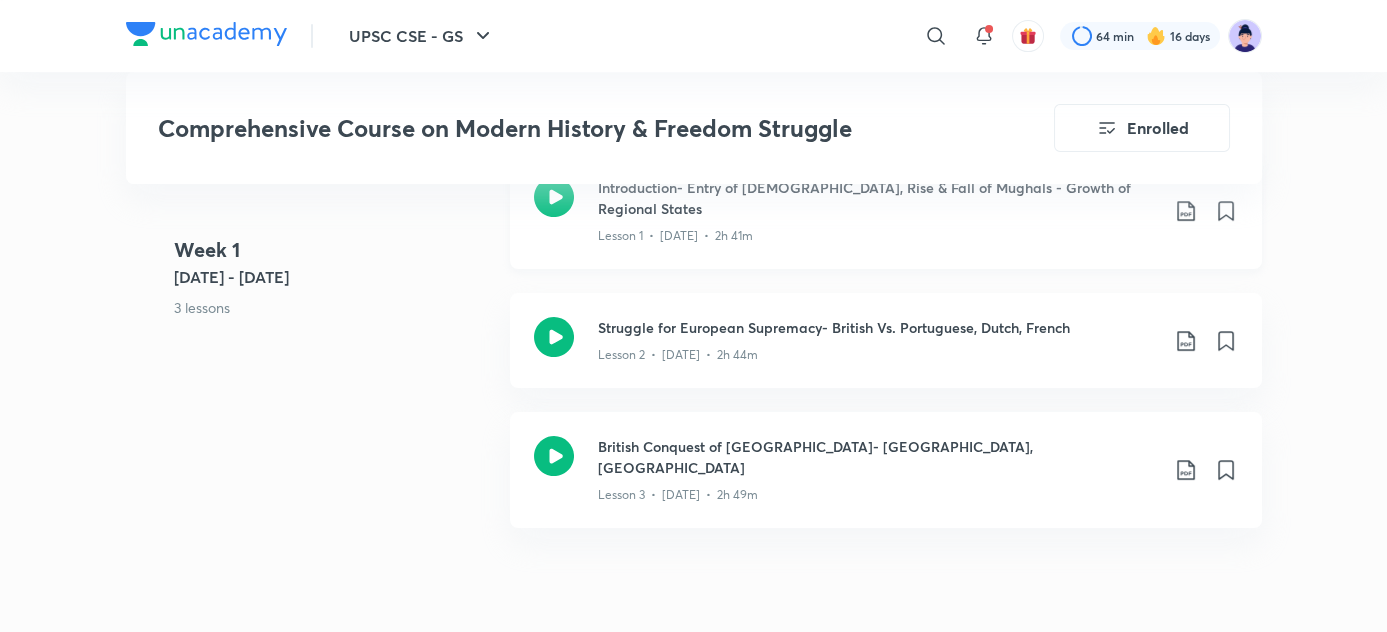 scroll, scrollTop: 938, scrollLeft: 0, axis: vertical 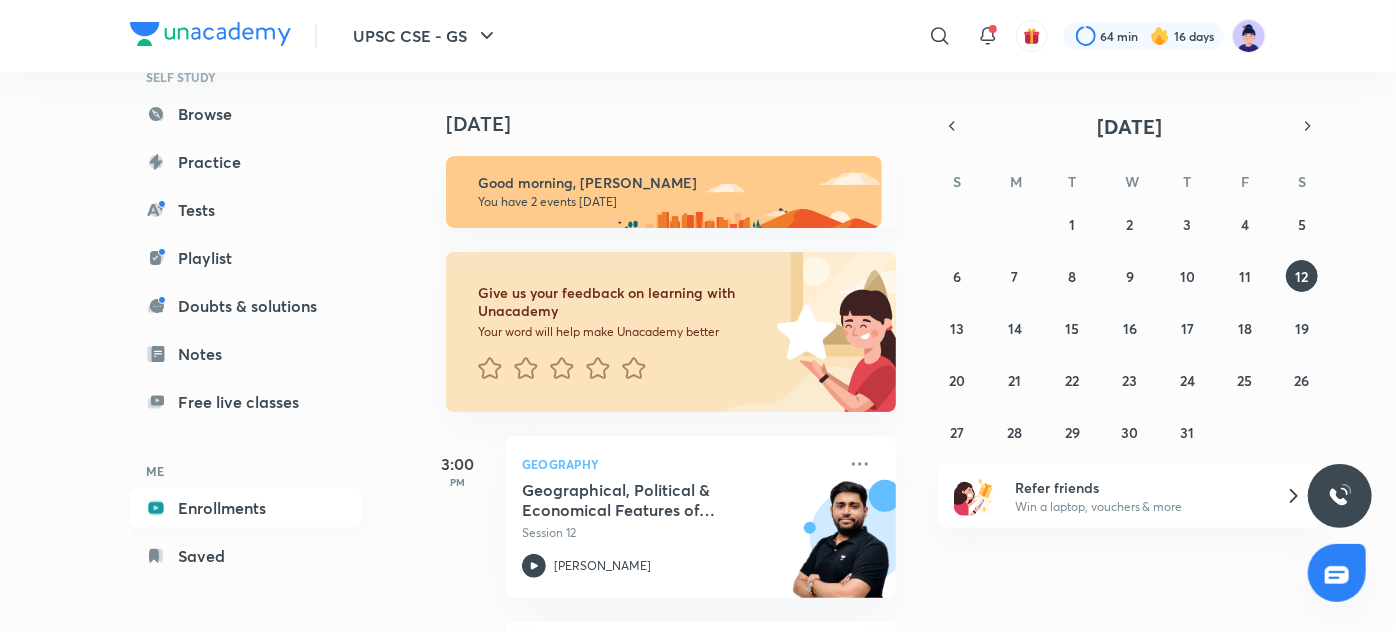 click on "Enrollments" at bounding box center (246, 508) 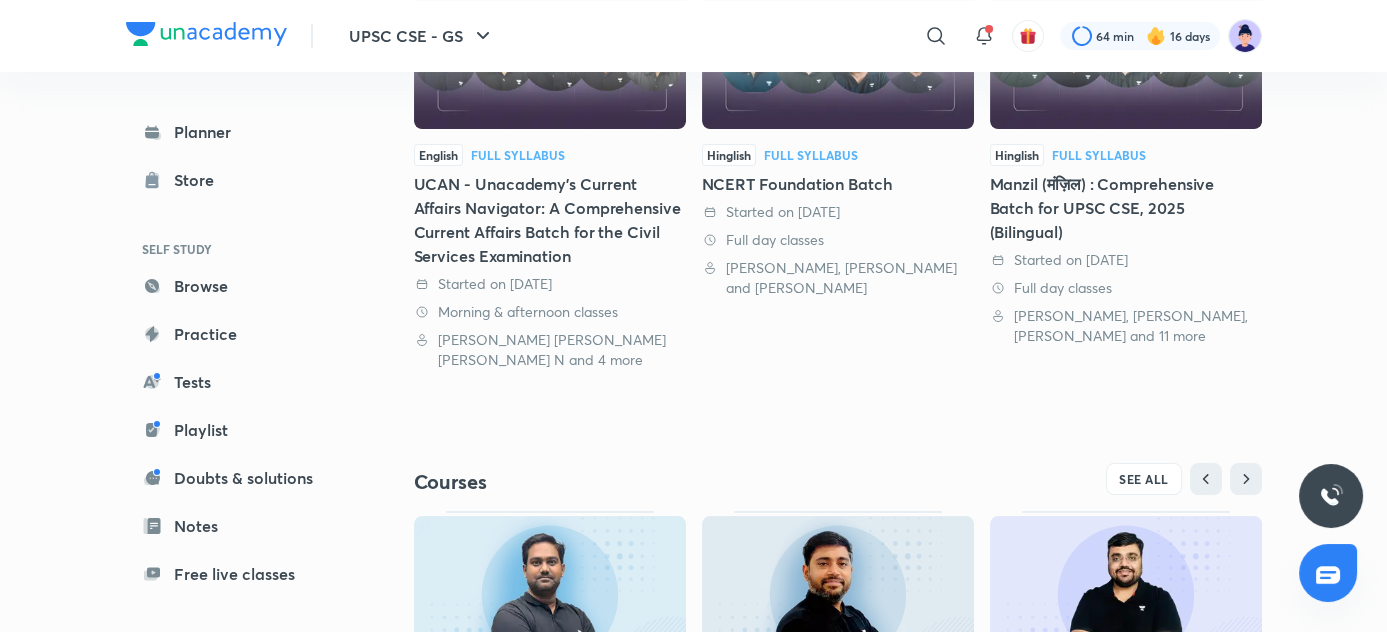 scroll, scrollTop: 586, scrollLeft: 0, axis: vertical 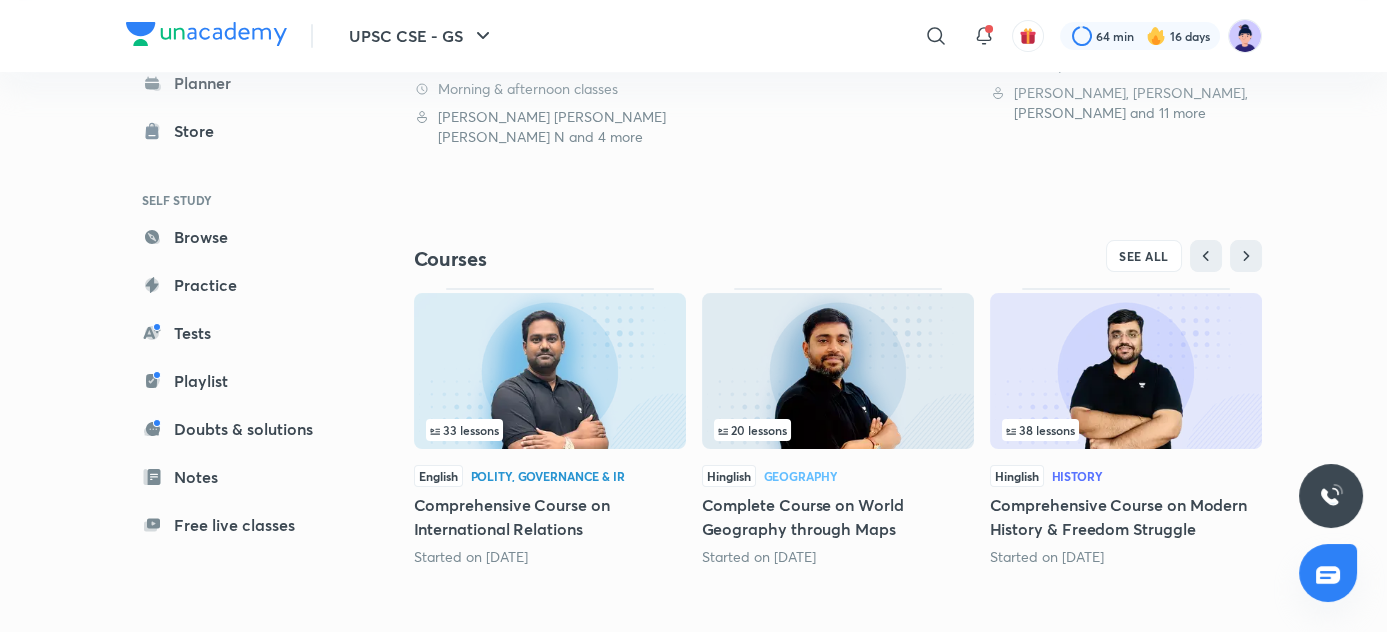 click at bounding box center [838, 371] 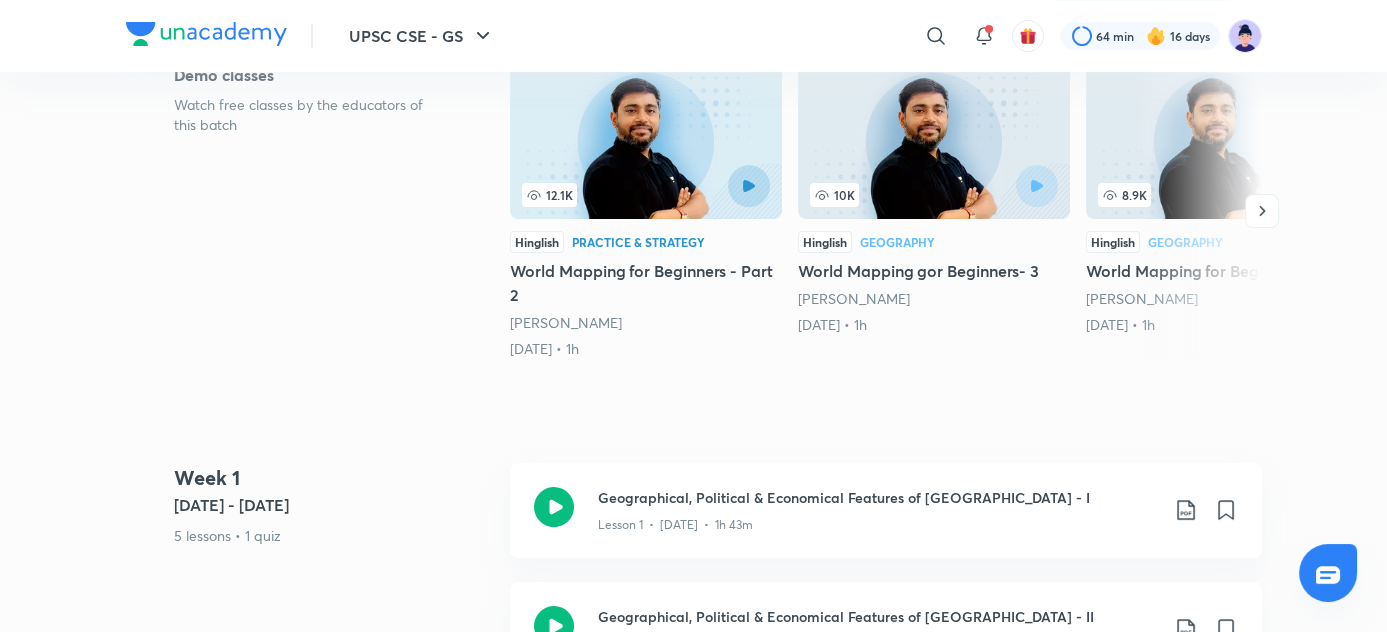 scroll, scrollTop: 0, scrollLeft: 0, axis: both 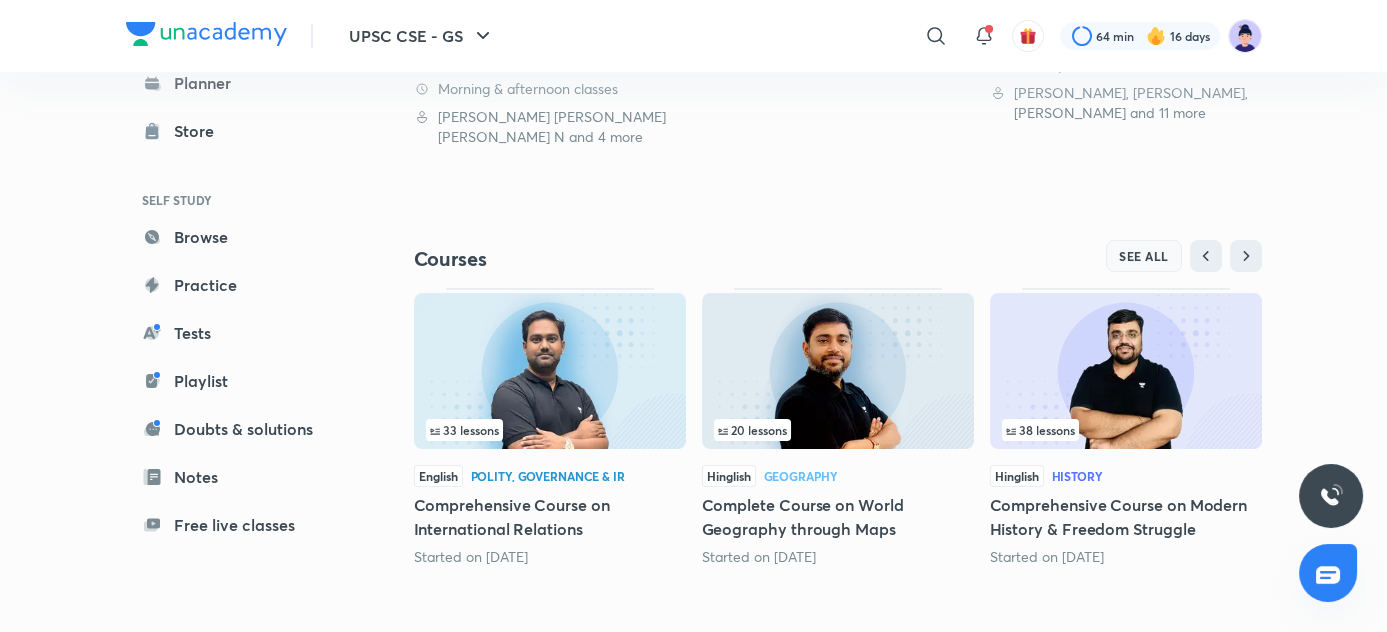 click on "SEE ALL" at bounding box center [1144, 256] 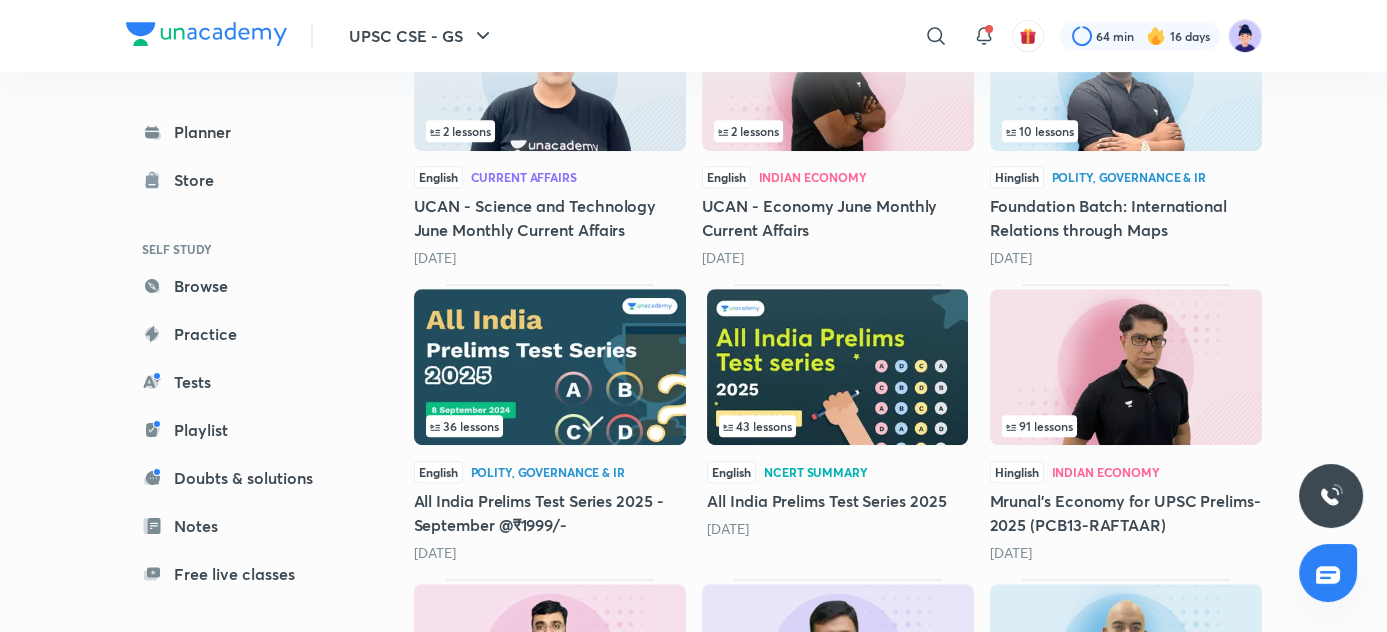 scroll, scrollTop: 1865, scrollLeft: 0, axis: vertical 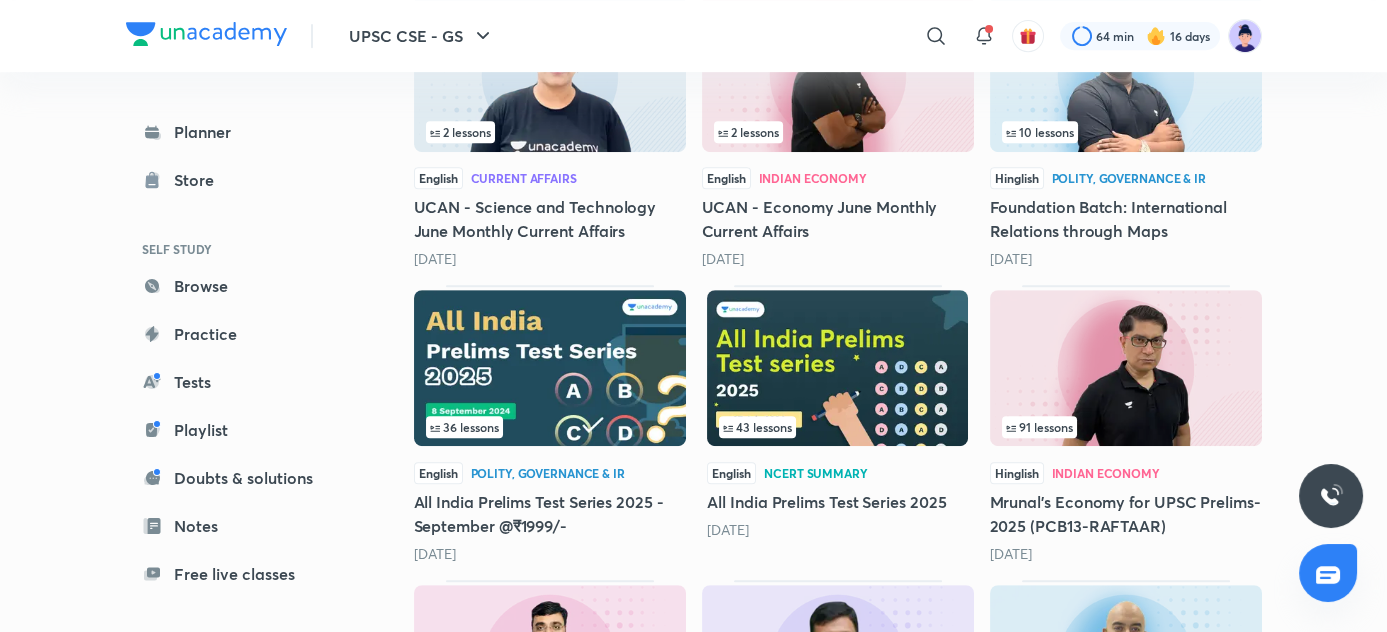 click on "Mrunal’s Economy for UPSC Prelims-2025 (PCB13-RAFTAAR)" at bounding box center [1126, 514] 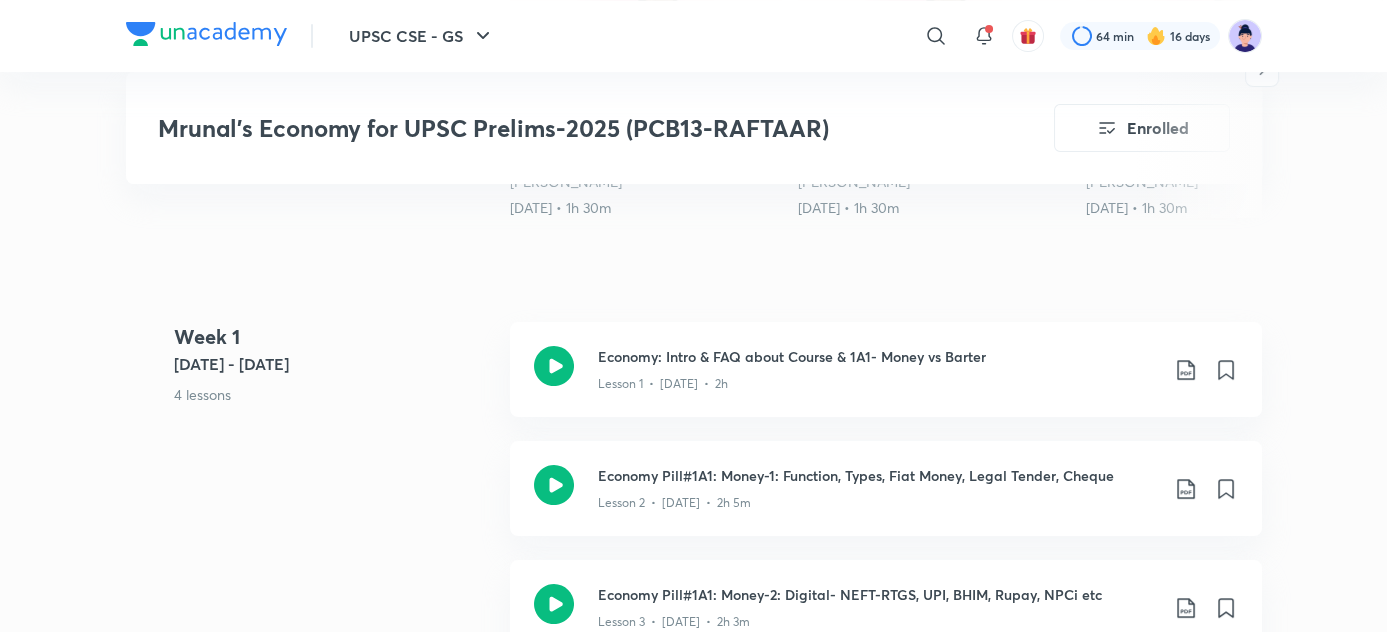 scroll, scrollTop: 893, scrollLeft: 0, axis: vertical 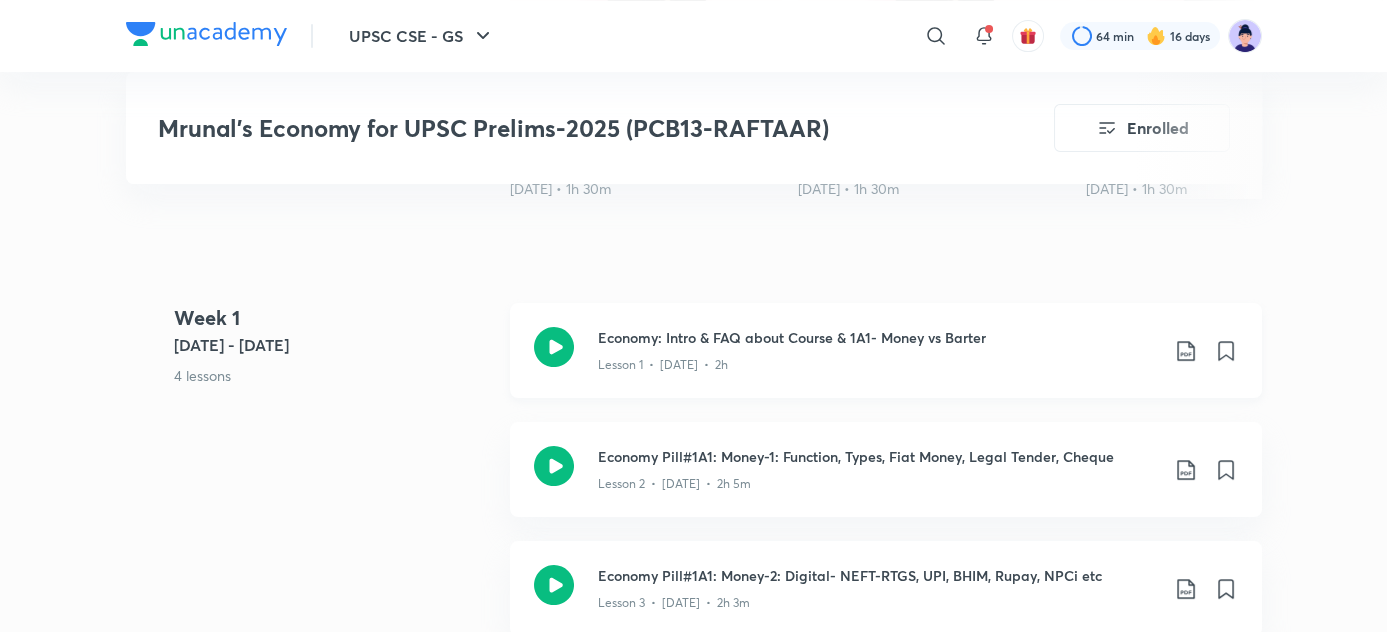 click on "Economy: Intro & FAQ about Course & 1A1- Money vs Barter" at bounding box center (878, 337) 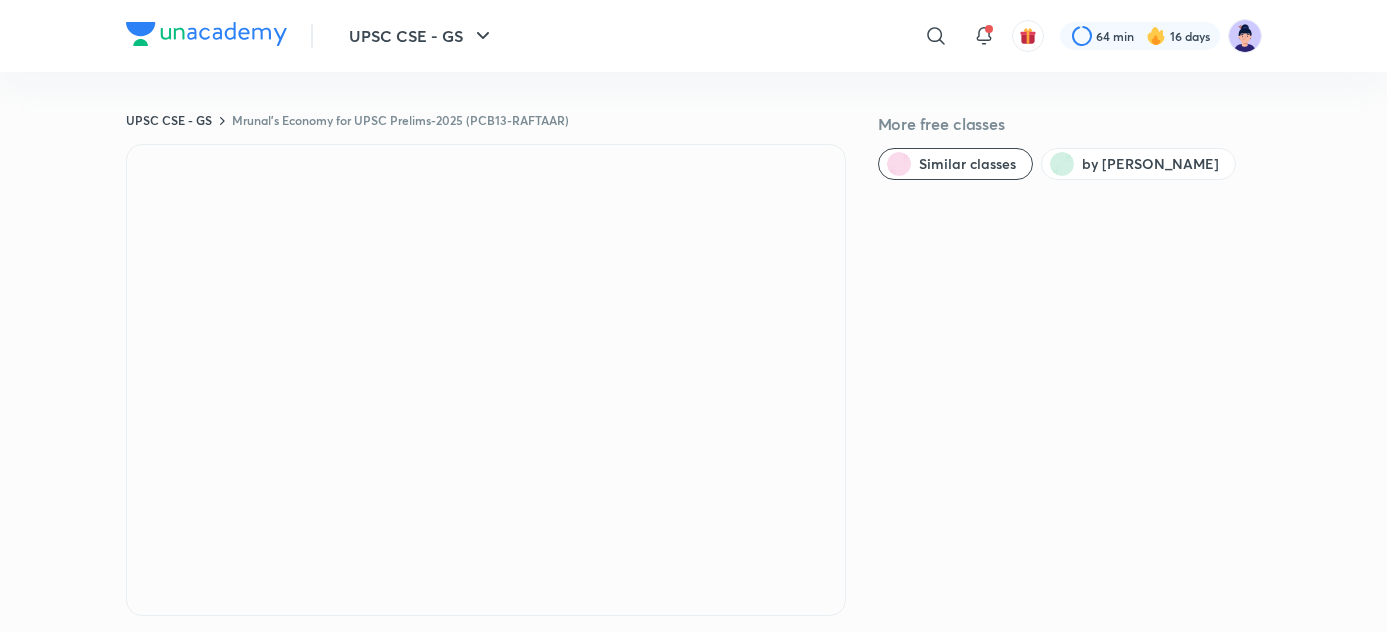scroll, scrollTop: 0, scrollLeft: 0, axis: both 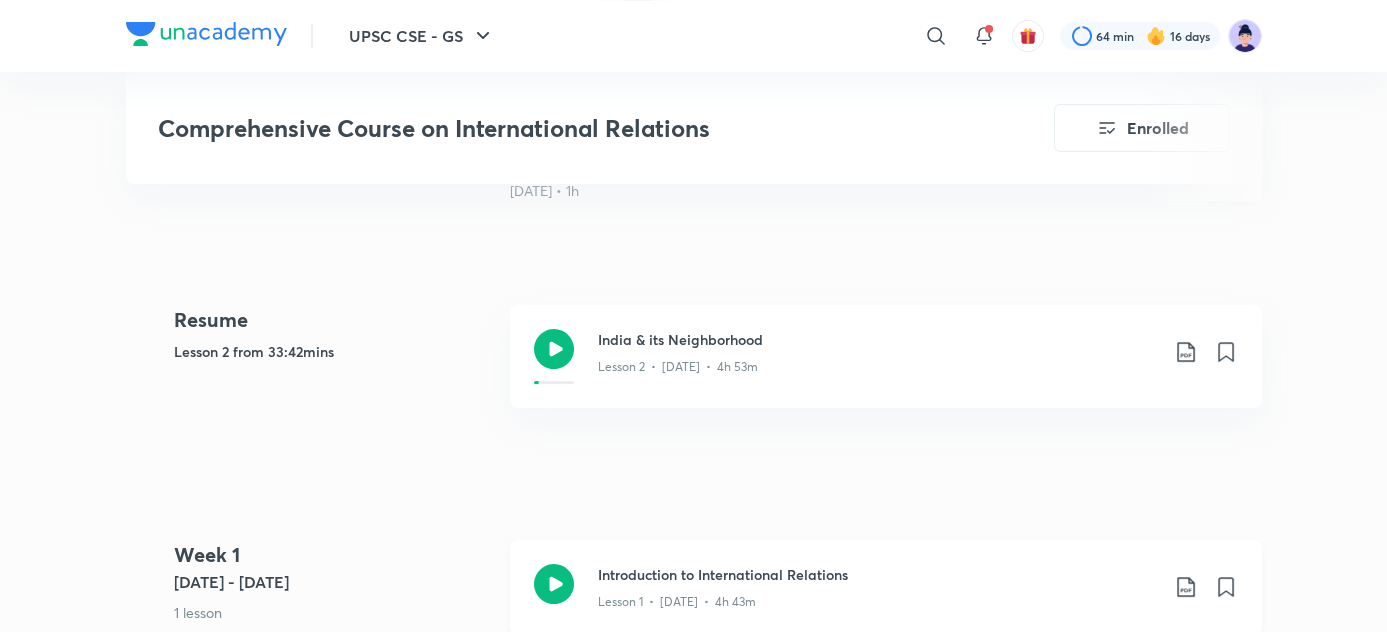 click on "Introduction to International Relations" at bounding box center (878, 574) 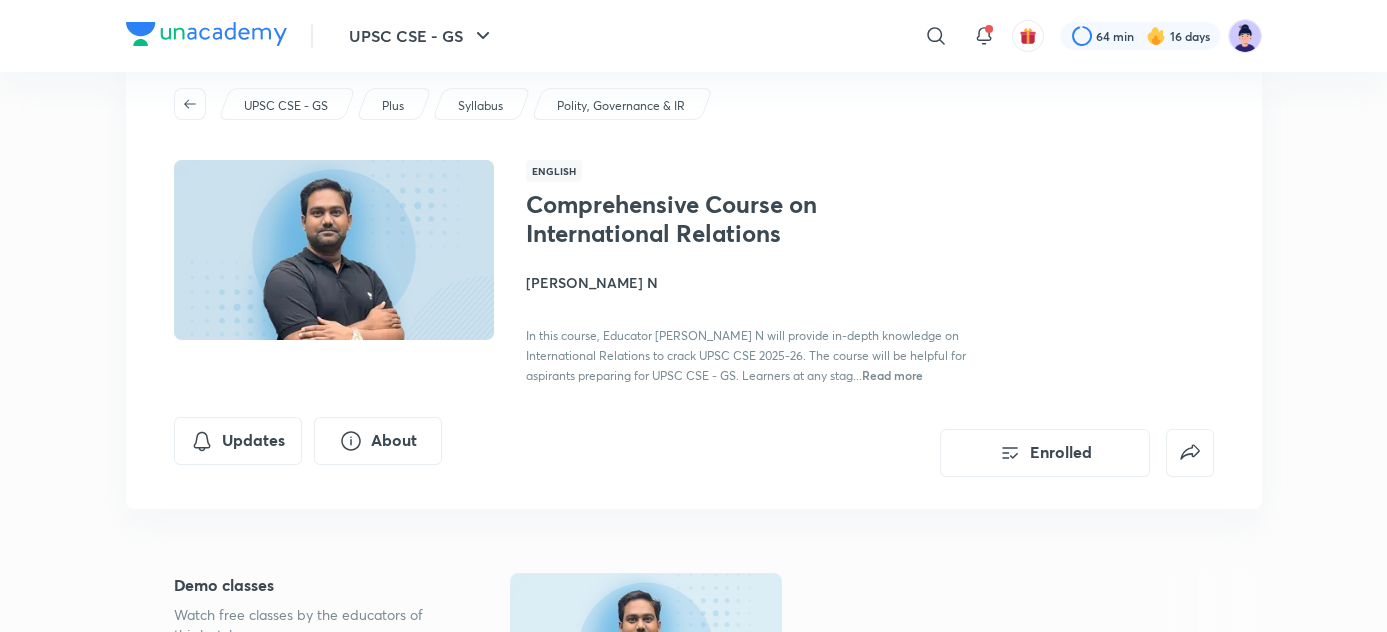 scroll, scrollTop: 0, scrollLeft: 0, axis: both 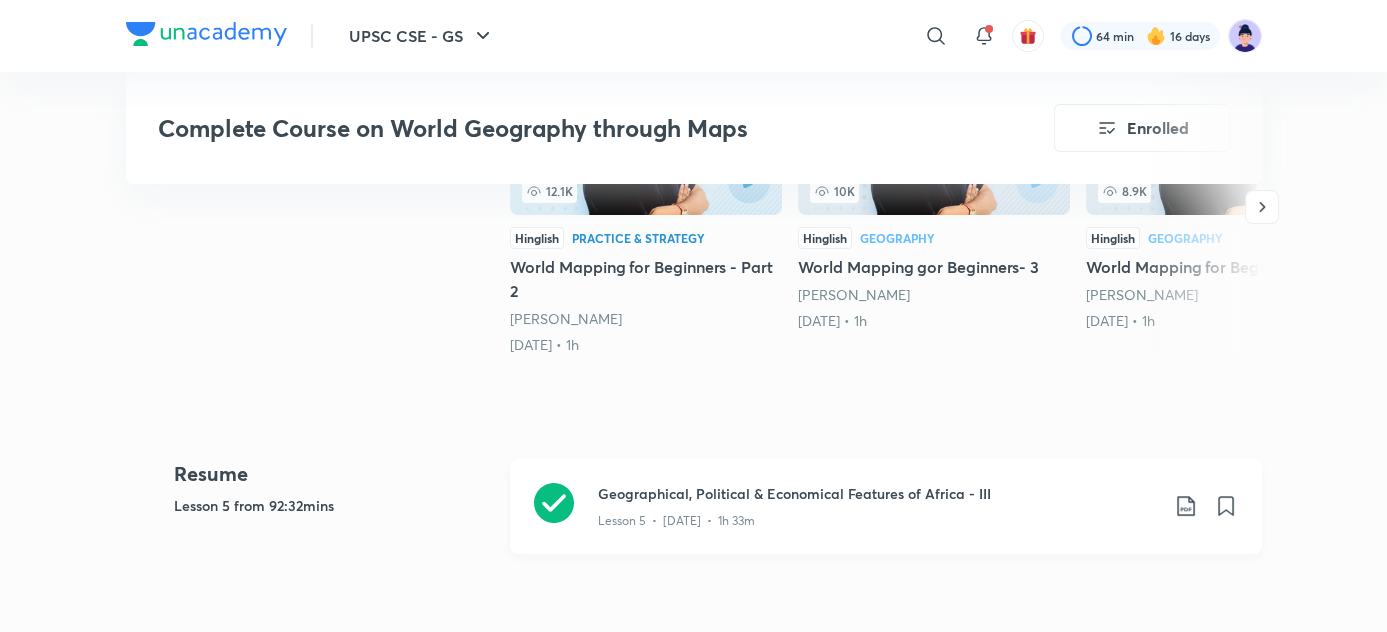 click on "Geographical, Political & Economical Features of Africa - III" at bounding box center [878, 493] 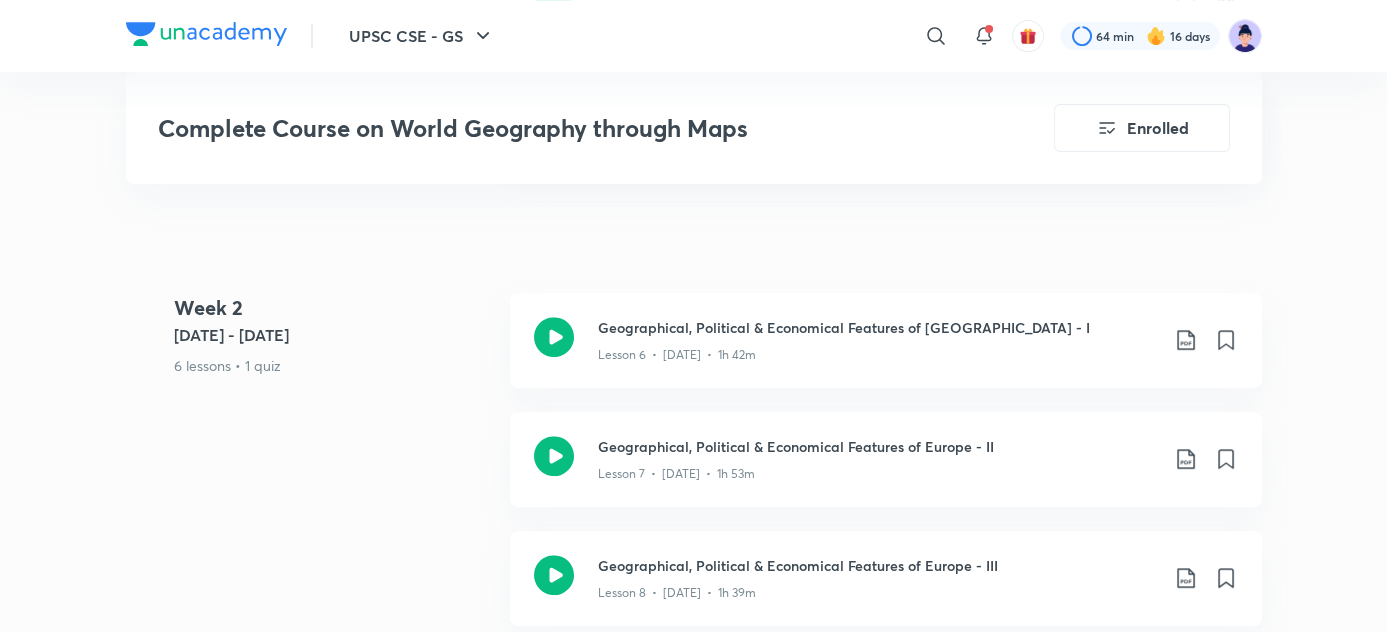scroll, scrollTop: 1782, scrollLeft: 0, axis: vertical 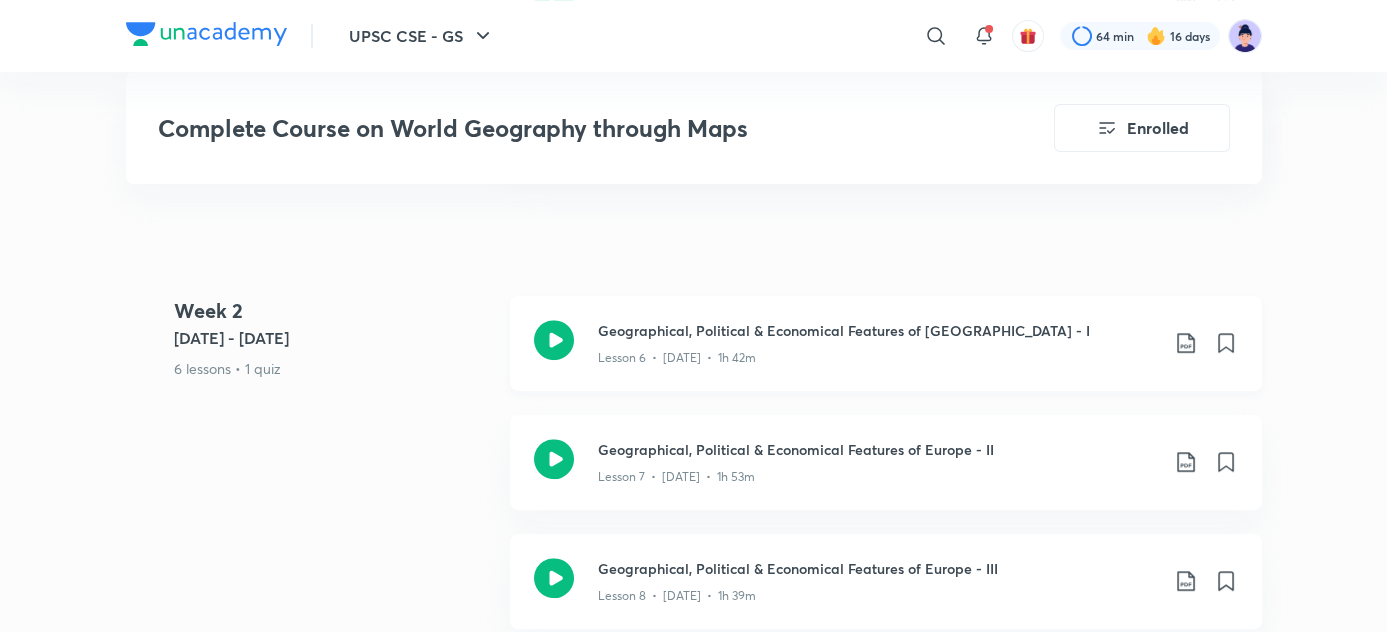 click on "Geographical, Political & Economical Features of Europe - I" at bounding box center (878, 330) 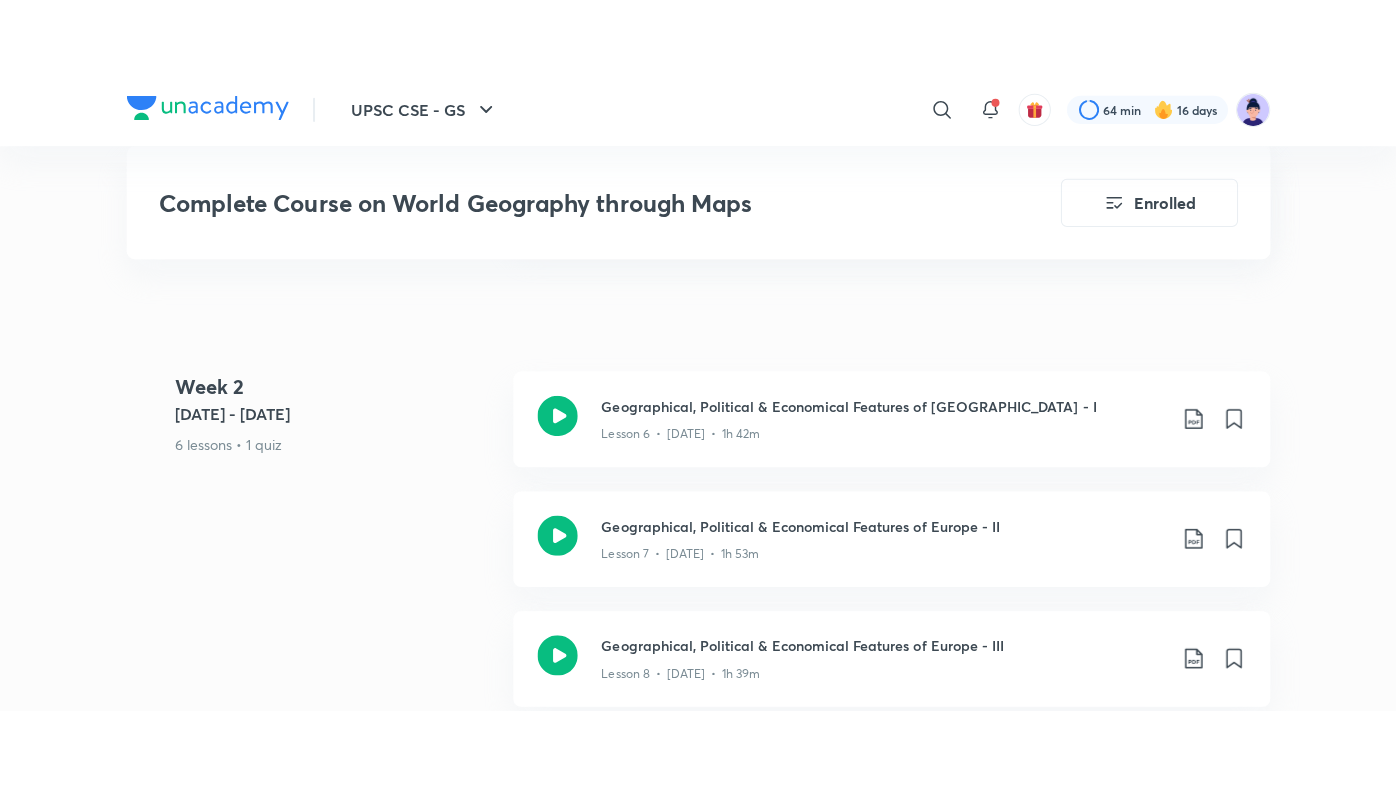 scroll, scrollTop: 2336, scrollLeft: 0, axis: vertical 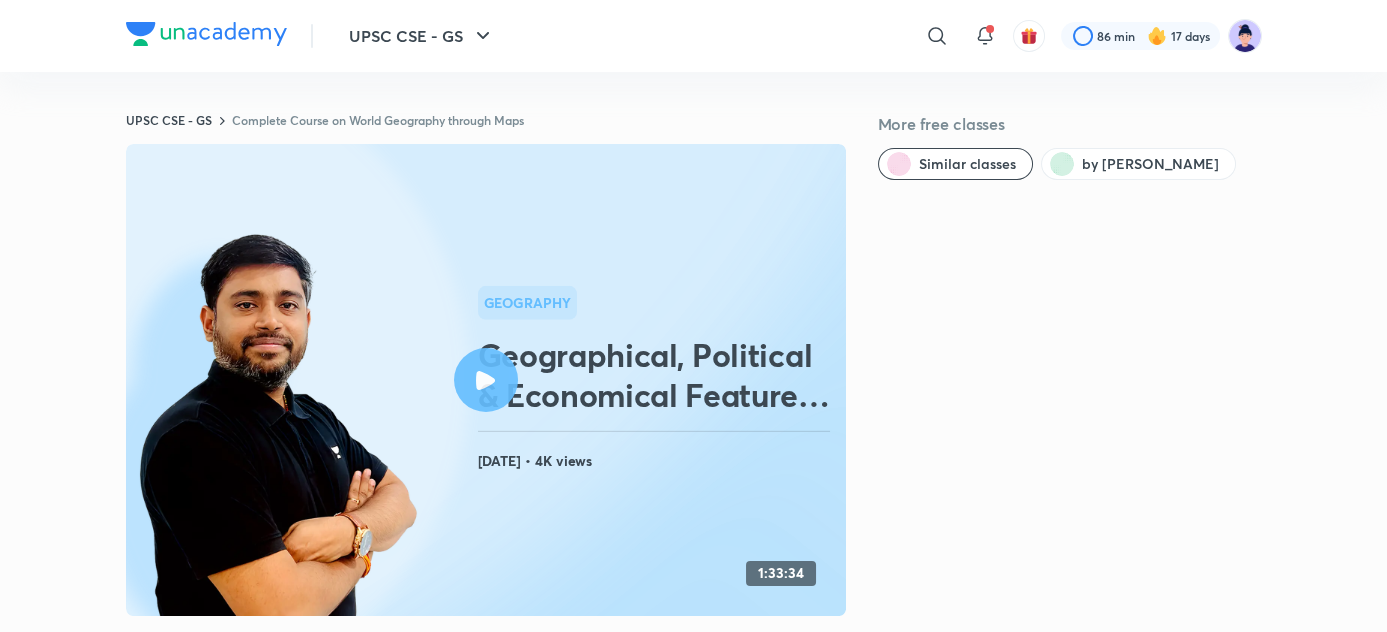 click on "Geographical, Political & Economical Features of Africa - III" at bounding box center (658, 375) 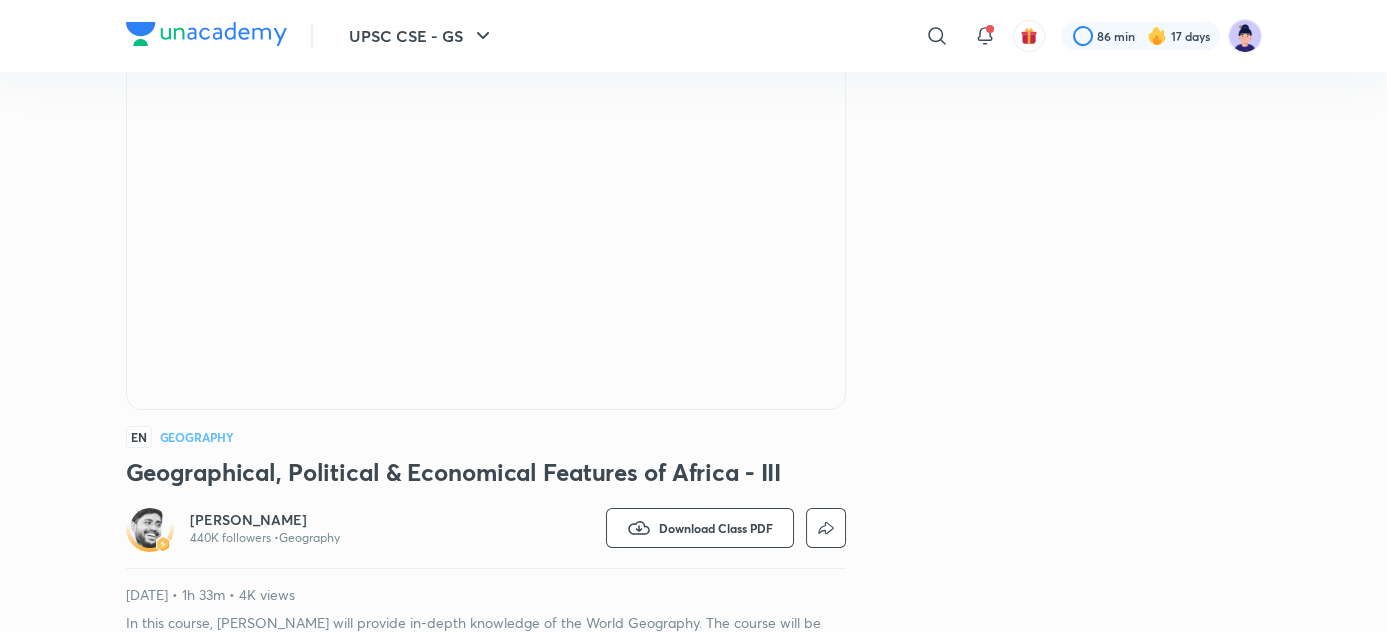 scroll, scrollTop: 207, scrollLeft: 0, axis: vertical 